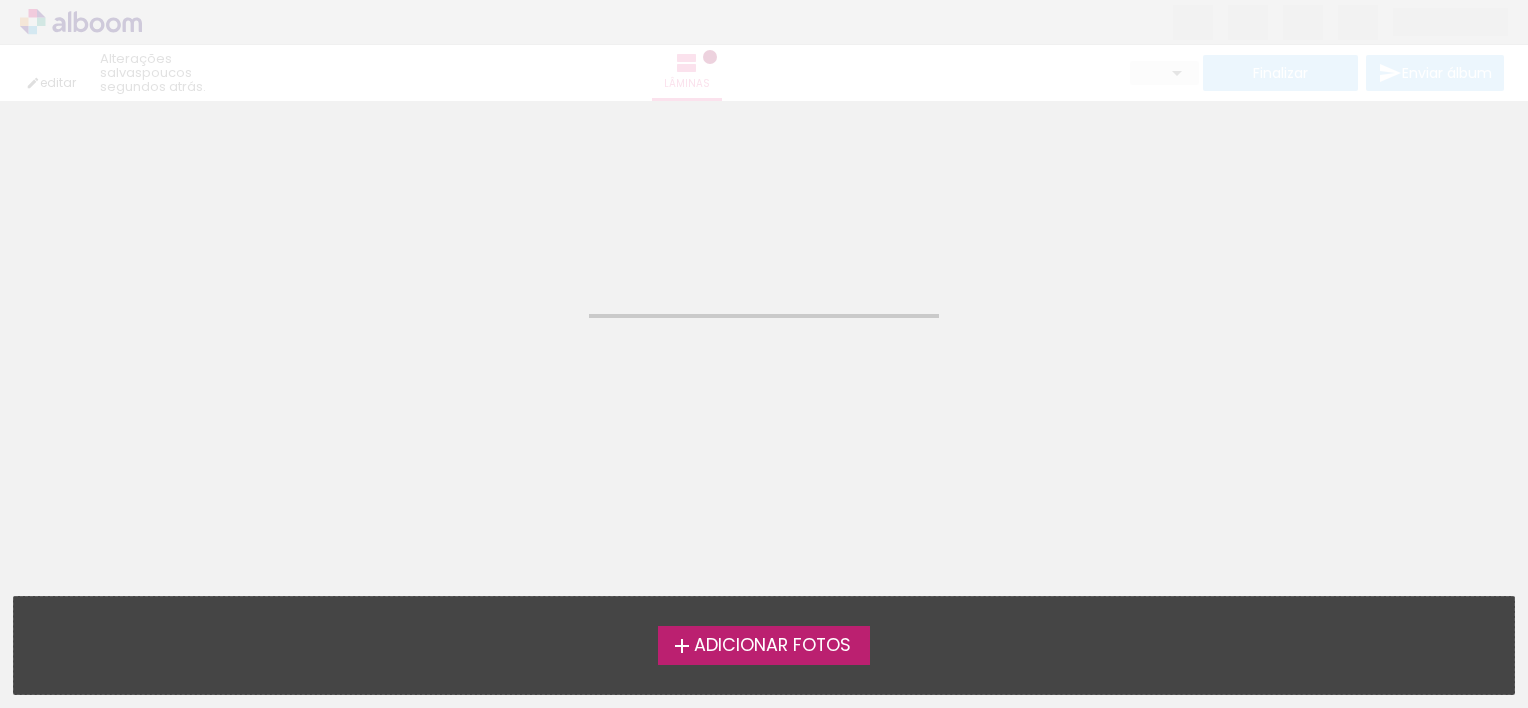 scroll, scrollTop: 0, scrollLeft: 0, axis: both 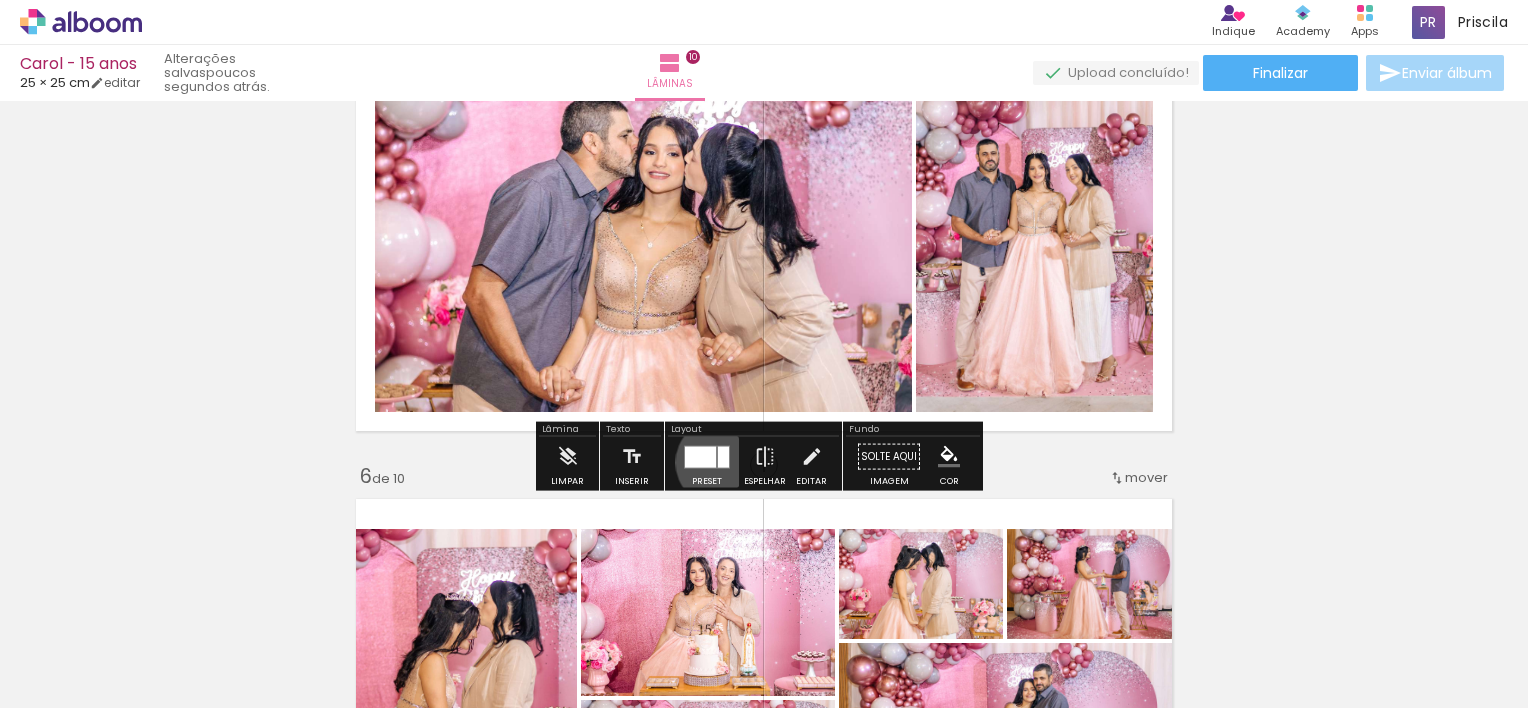 click at bounding box center (723, 456) 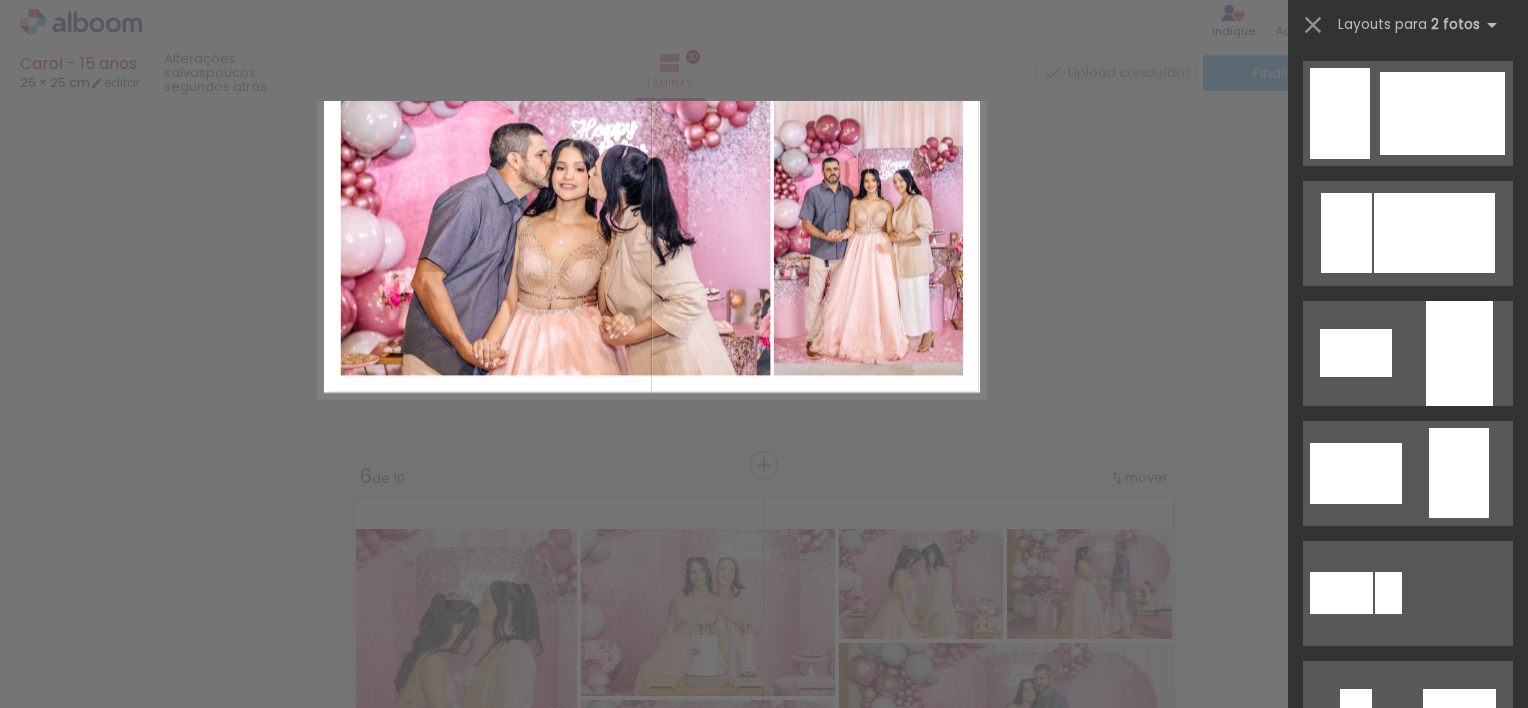 scroll, scrollTop: 840, scrollLeft: 0, axis: vertical 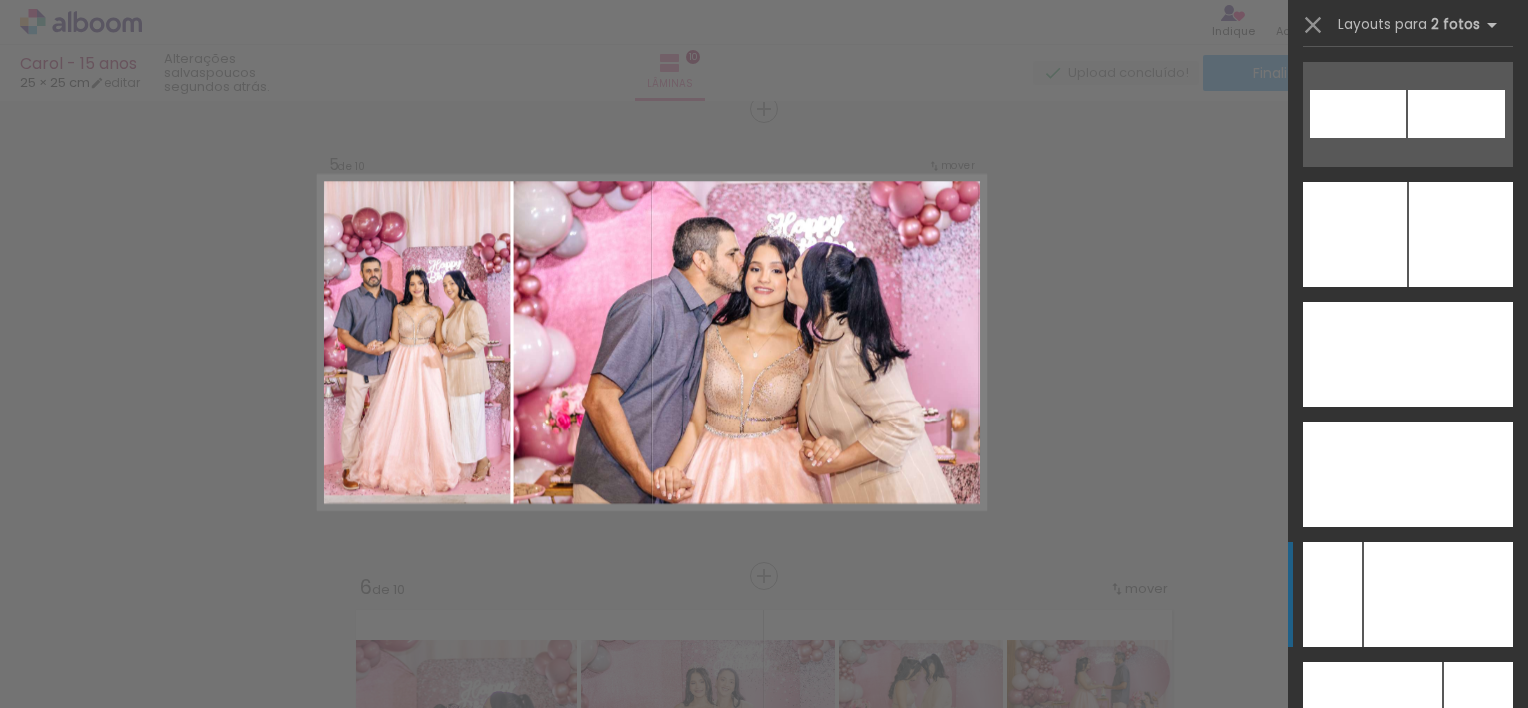 click at bounding box center (1444, -126) 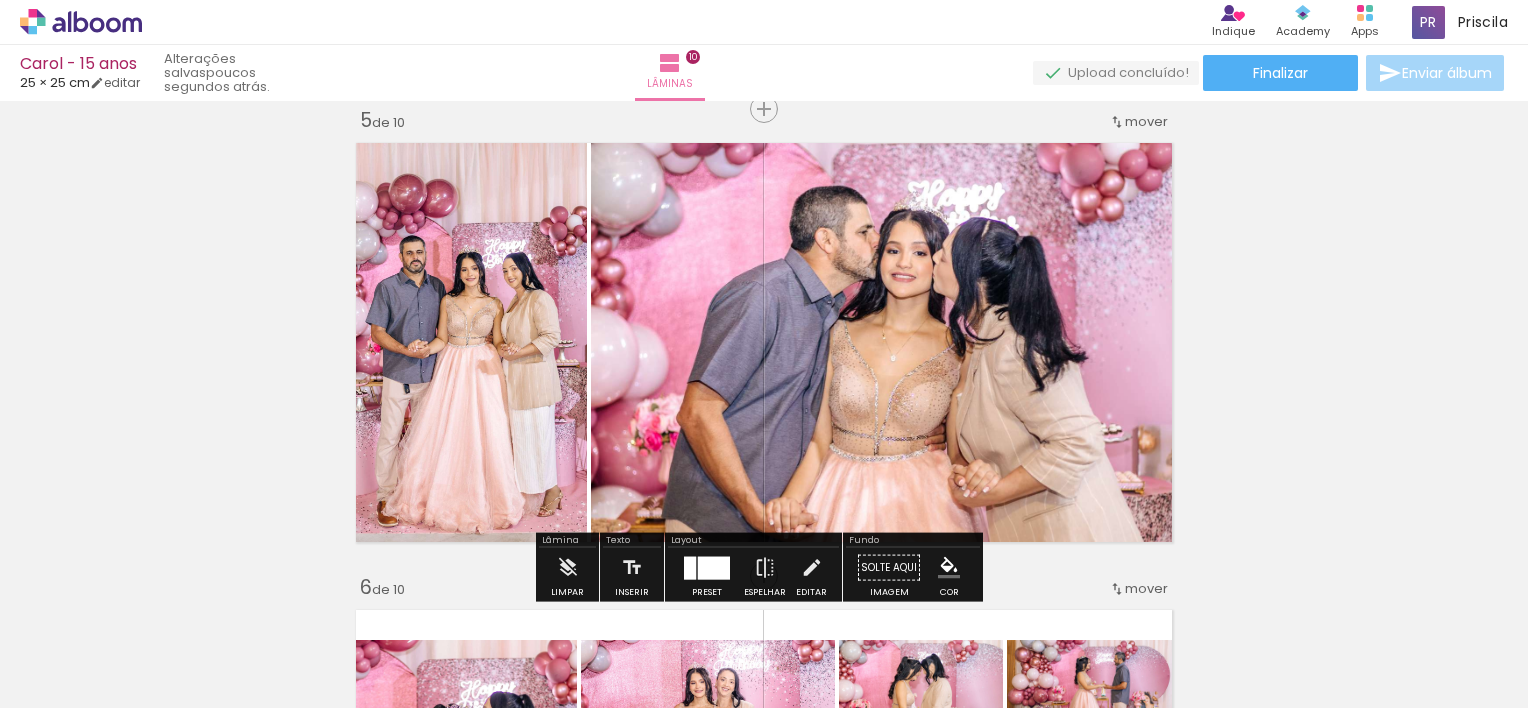 click on "Inserir lâmina 1  de 10  Inserir lâmina 2  de 10  Inserir lâmina 3  de 10  Inserir lâmina 4  de 10  Inserir lâmina 5  de 10  Inserir lâmina 6  de 10  Inserir lâmina 7  de 10  Inserir lâmina 8  de 10  Inserir lâmina 9  de 10  Inserir lâmina 10  de 10" at bounding box center (764, 784) 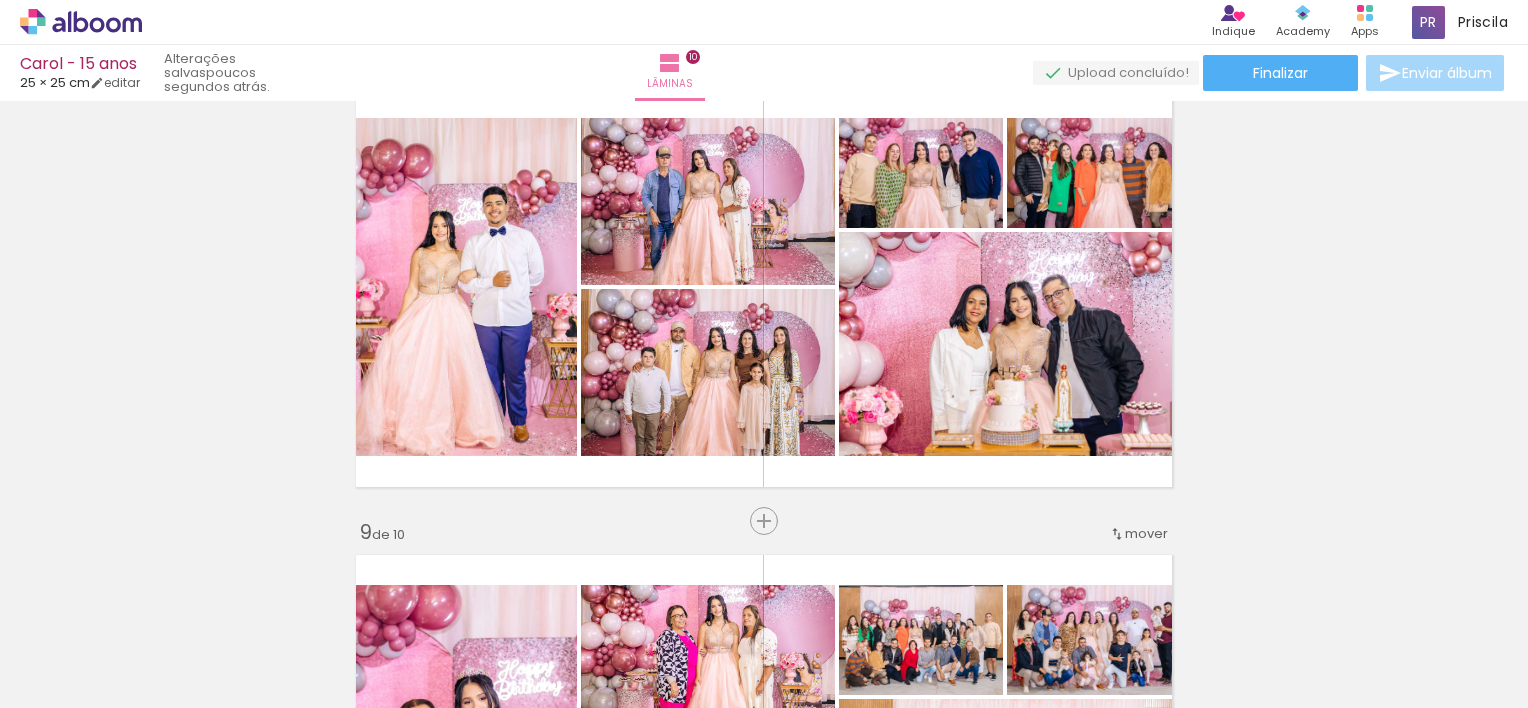scroll, scrollTop: 3357, scrollLeft: 0, axis: vertical 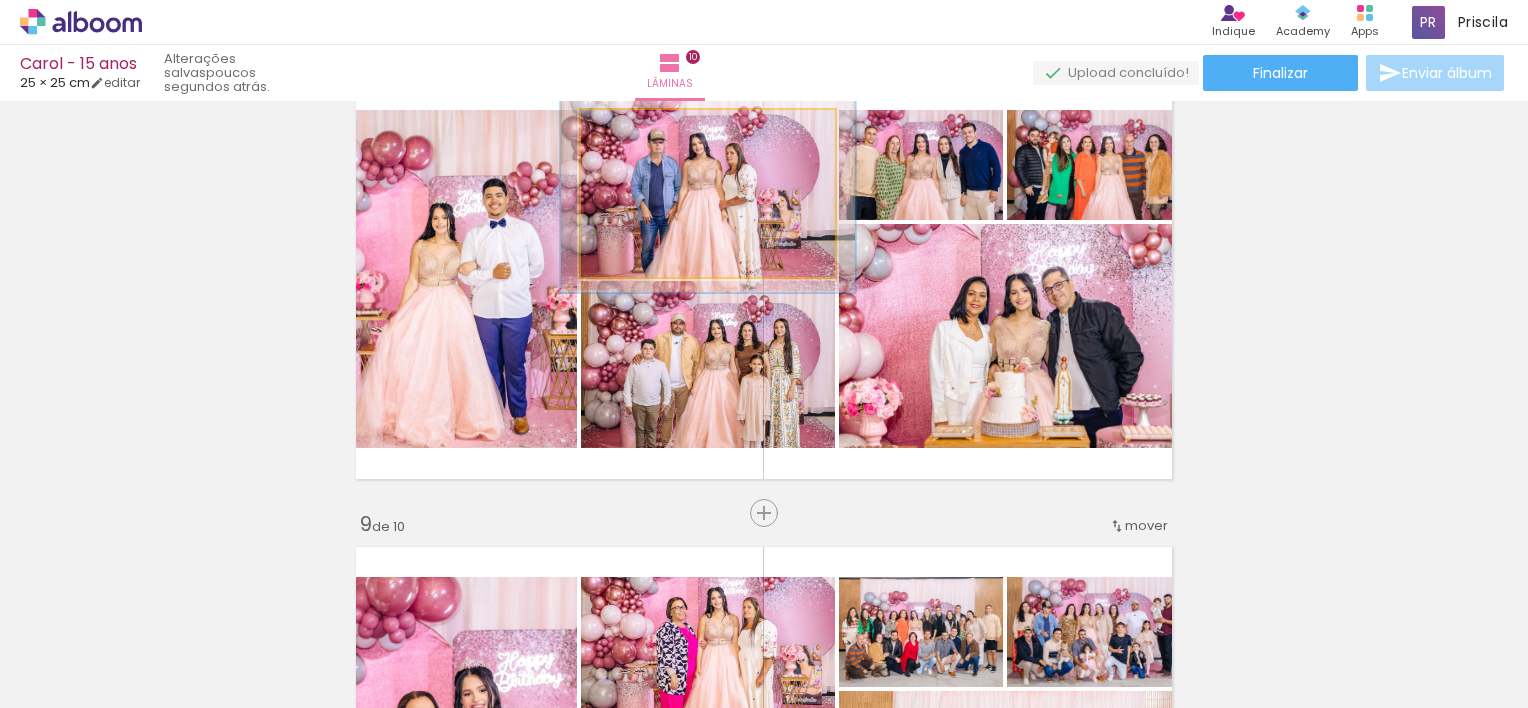 drag, startPoint x: 624, startPoint y: 129, endPoint x: 636, endPoint y: 132, distance: 12.369317 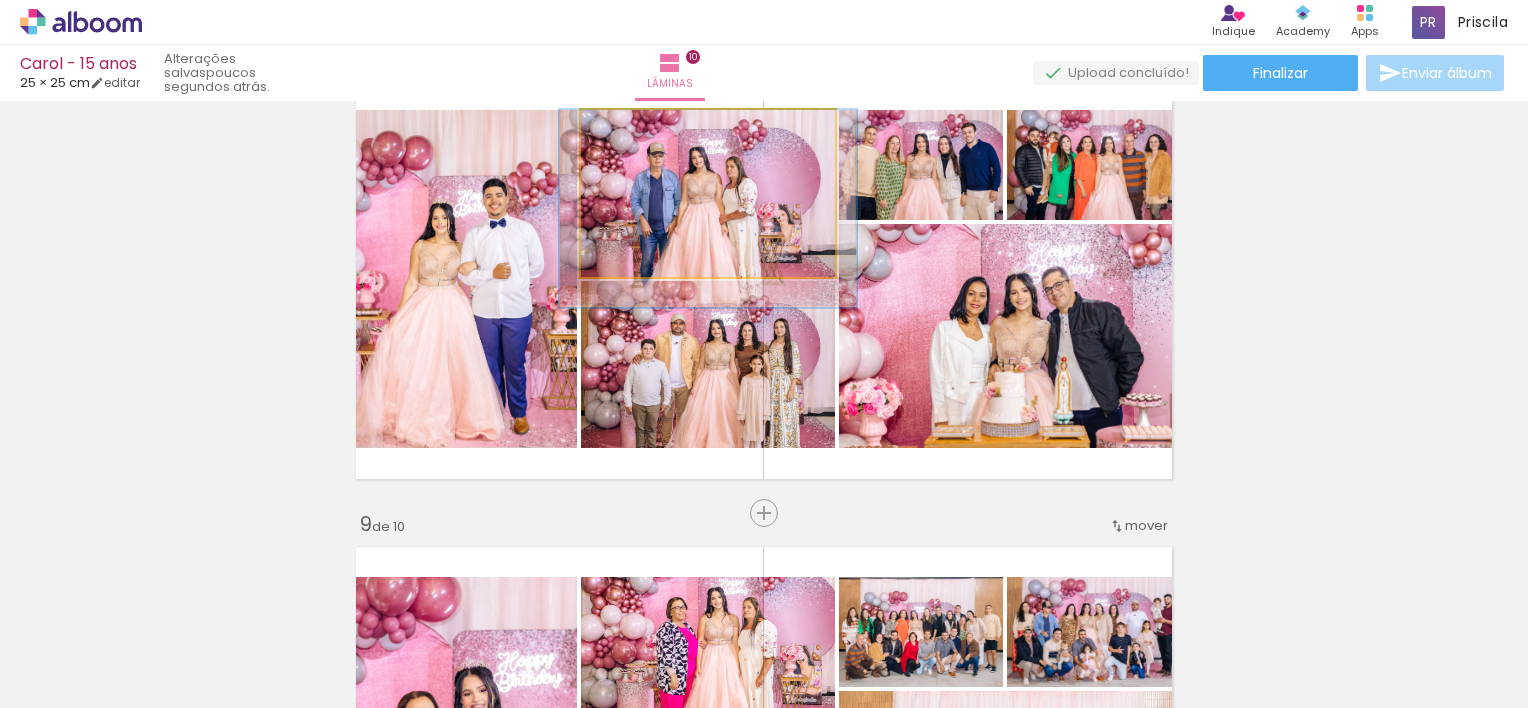 drag, startPoint x: 763, startPoint y: 257, endPoint x: 763, endPoint y: 274, distance: 17 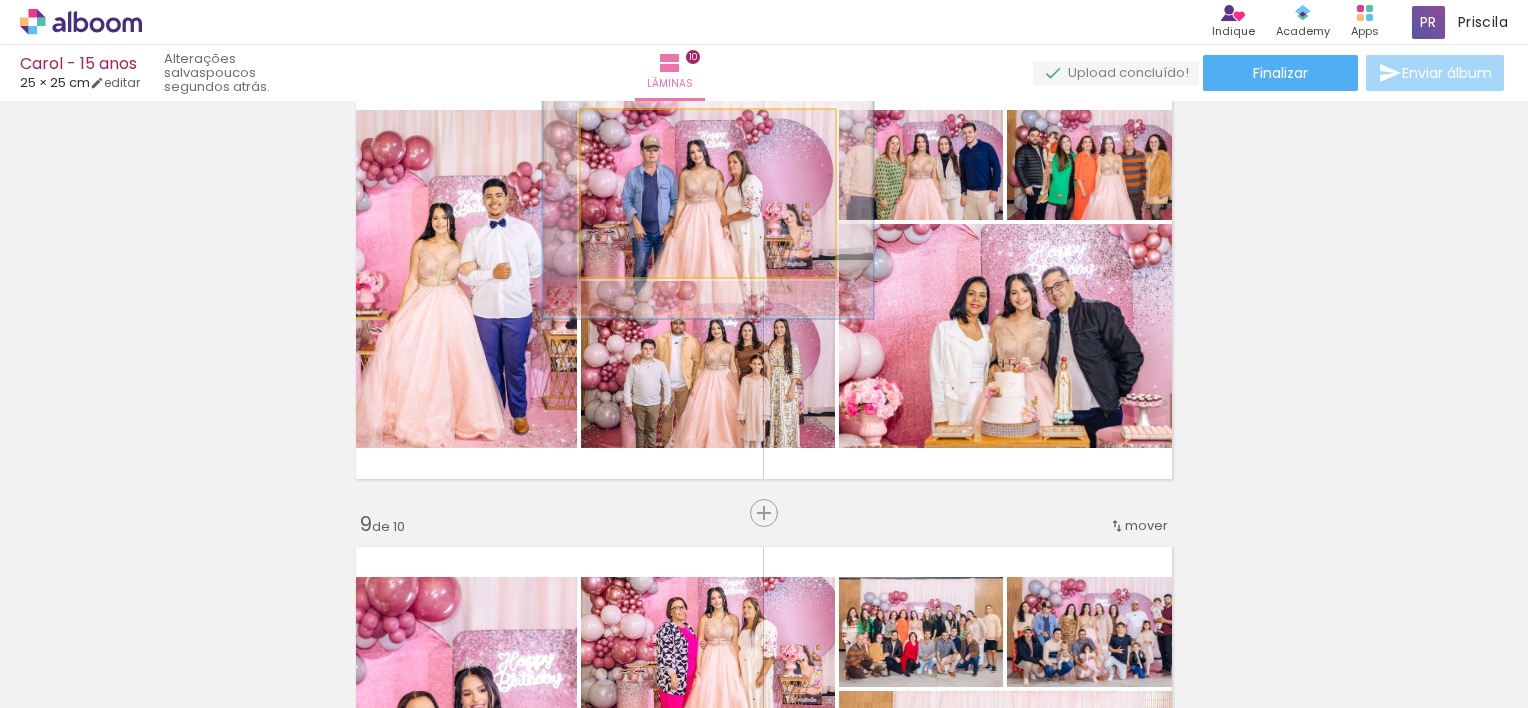 drag, startPoint x: 630, startPoint y: 132, endPoint x: 642, endPoint y: 132, distance: 12 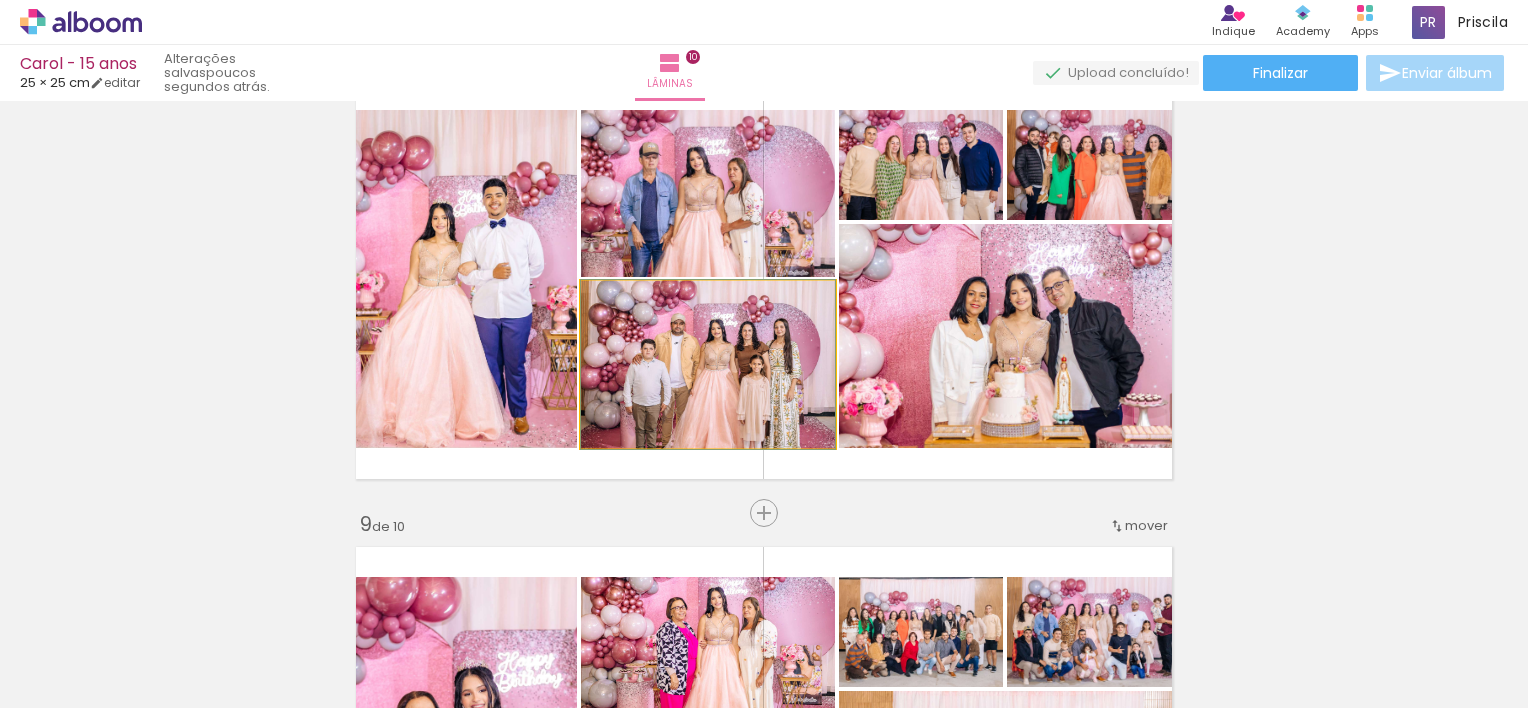 click 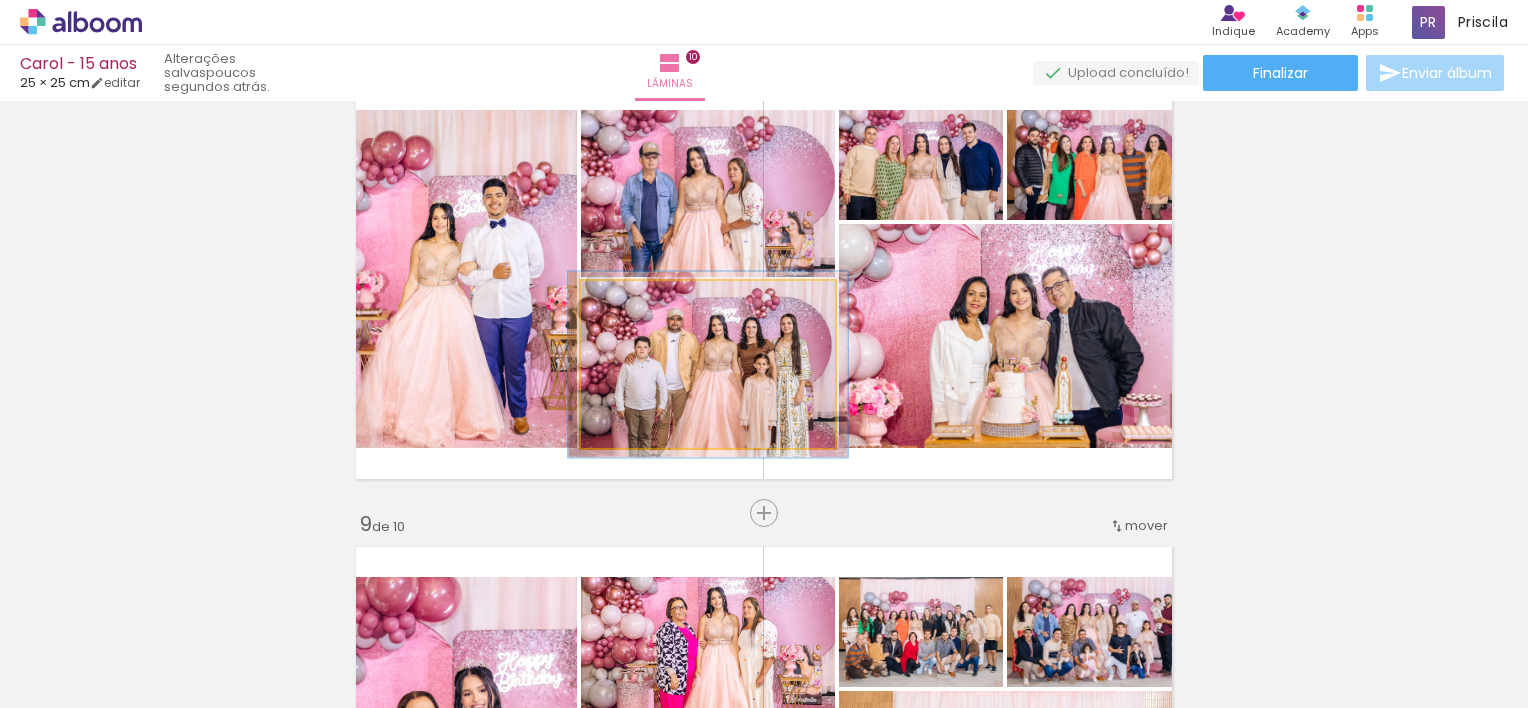 type on "113" 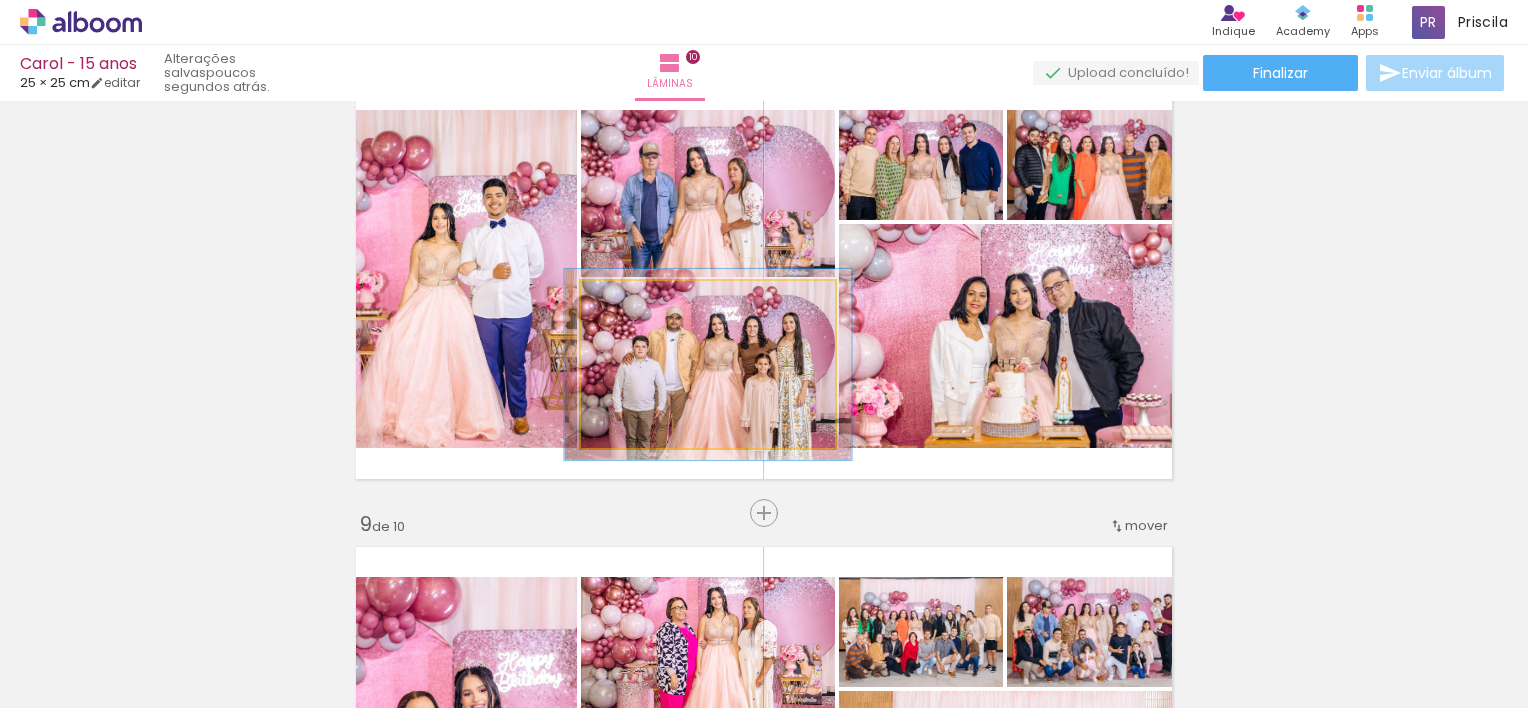 click 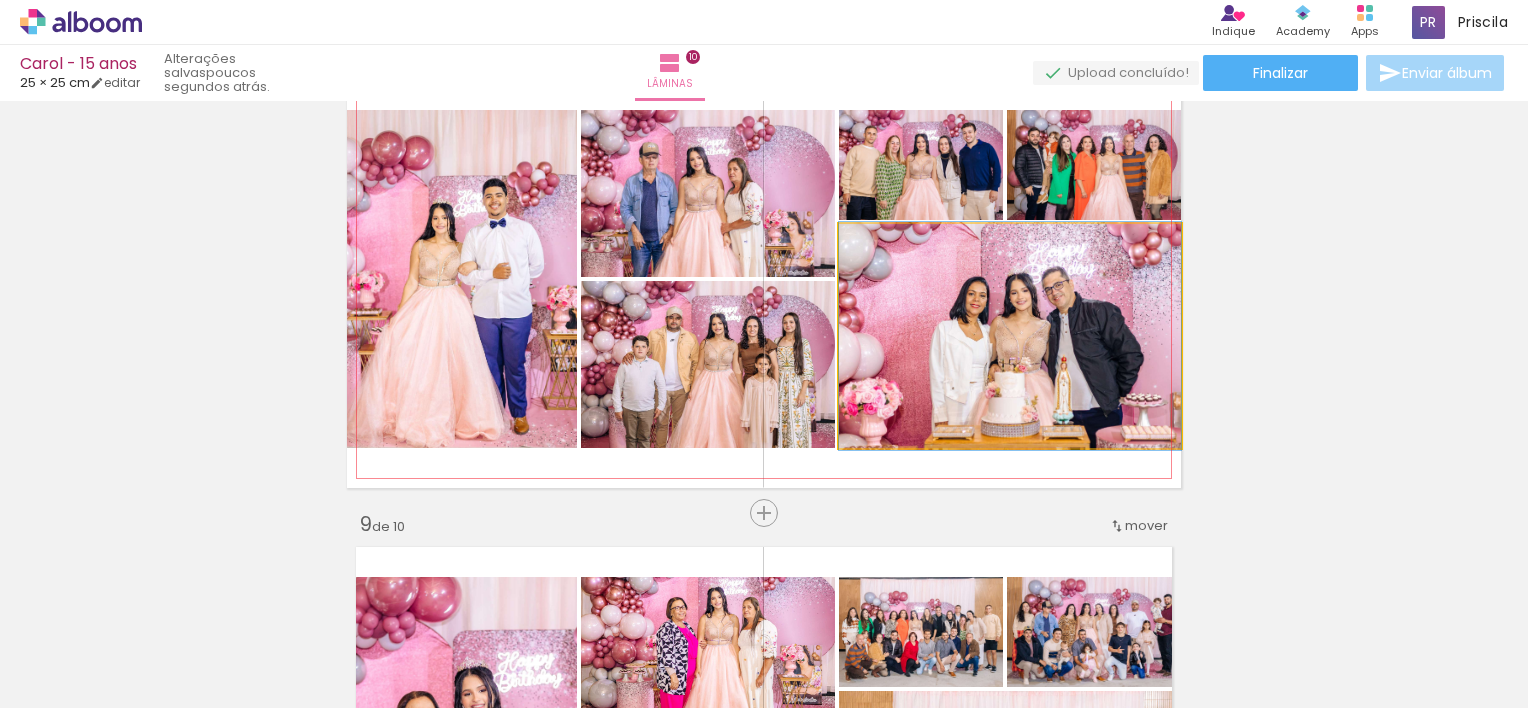 click 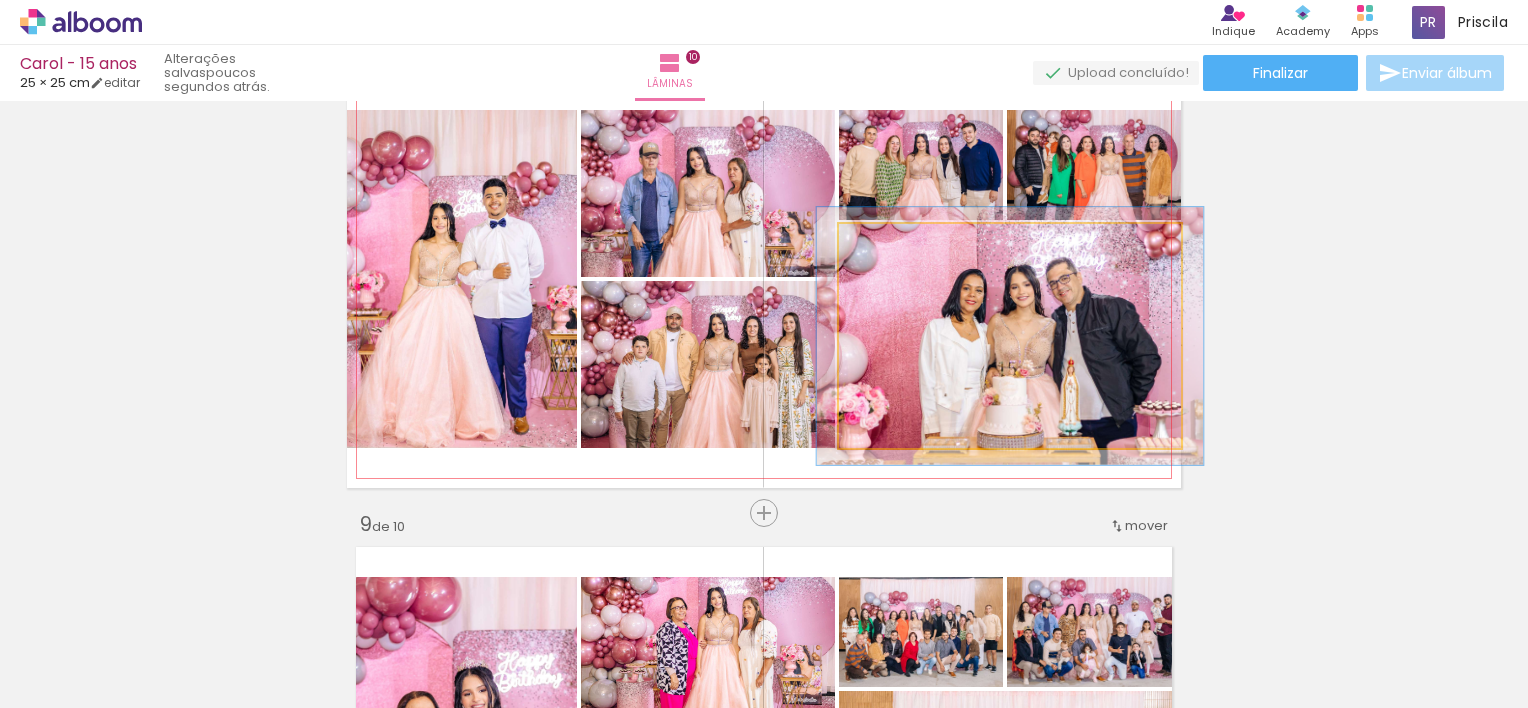 drag, startPoint x: 875, startPoint y: 244, endPoint x: 885, endPoint y: 246, distance: 10.198039 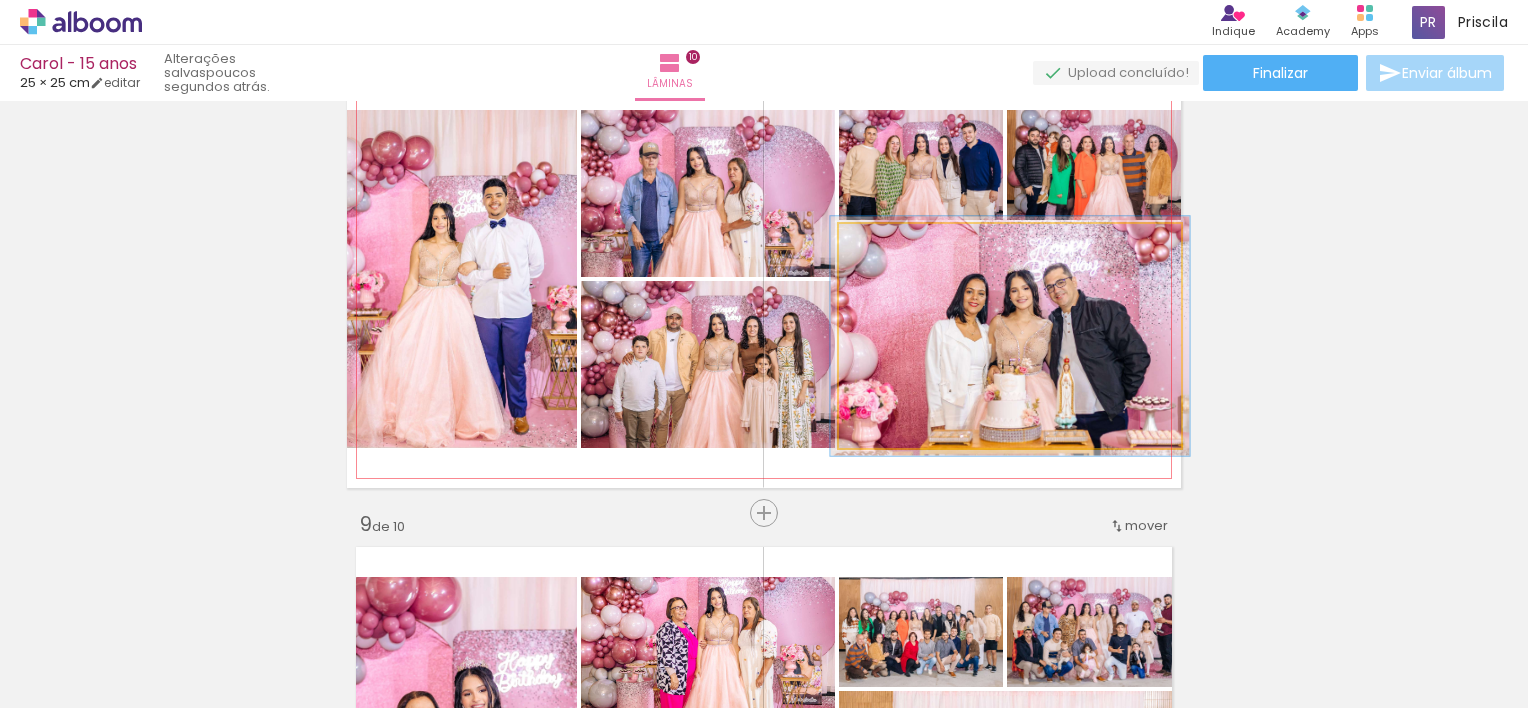 type on "105" 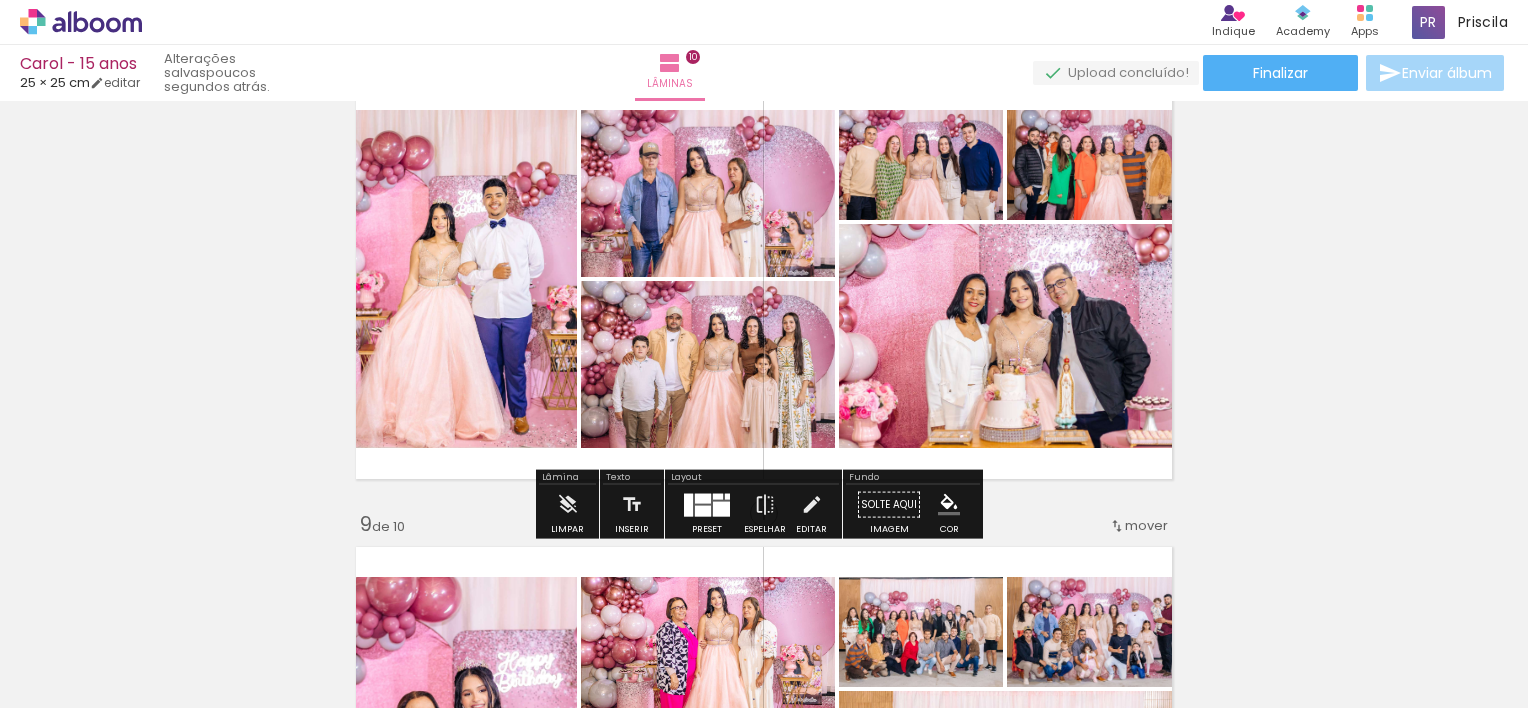 click on "Inserir lâmina 1  de 10  Inserir lâmina 2  de 10  Inserir lâmina 3  de 10  Inserir lâmina 4  de 10  Inserir lâmina 5  de 10  Inserir lâmina 6  de 10  Inserir lâmina 7  de 10  Inserir lâmina 8  de 10  Inserir lâmina 9  de 10  Inserir lâmina 10  de 10" at bounding box center [764, -680] 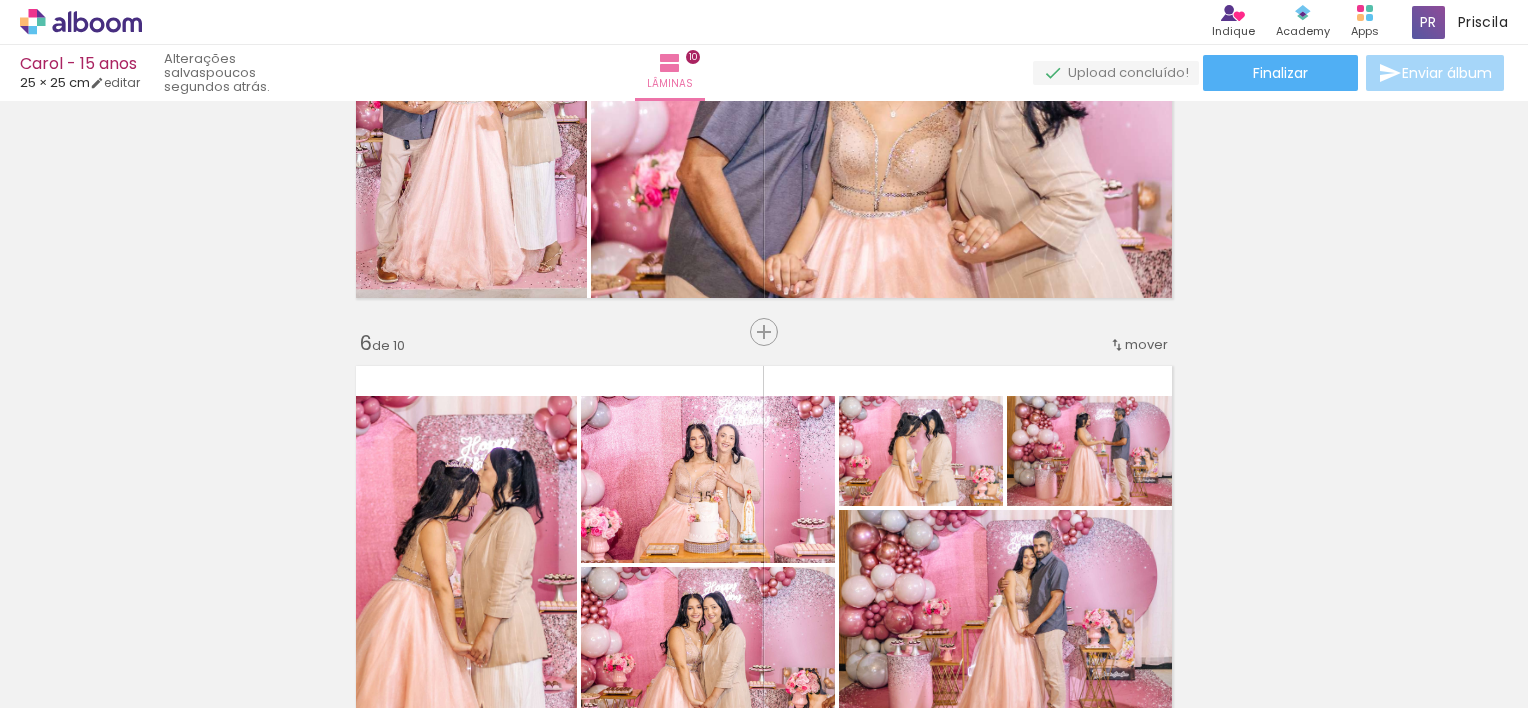 scroll, scrollTop: 1672, scrollLeft: 0, axis: vertical 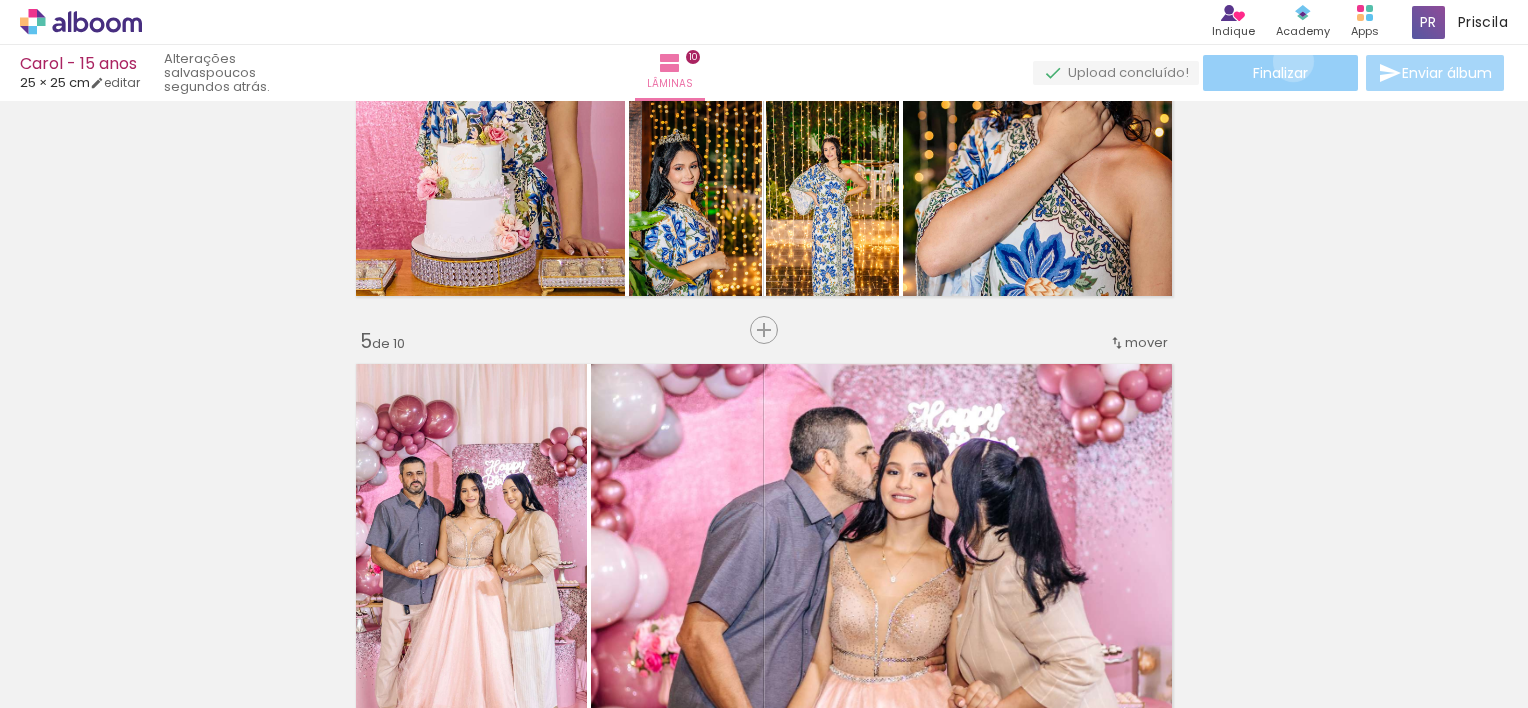 click on "Finalizar" 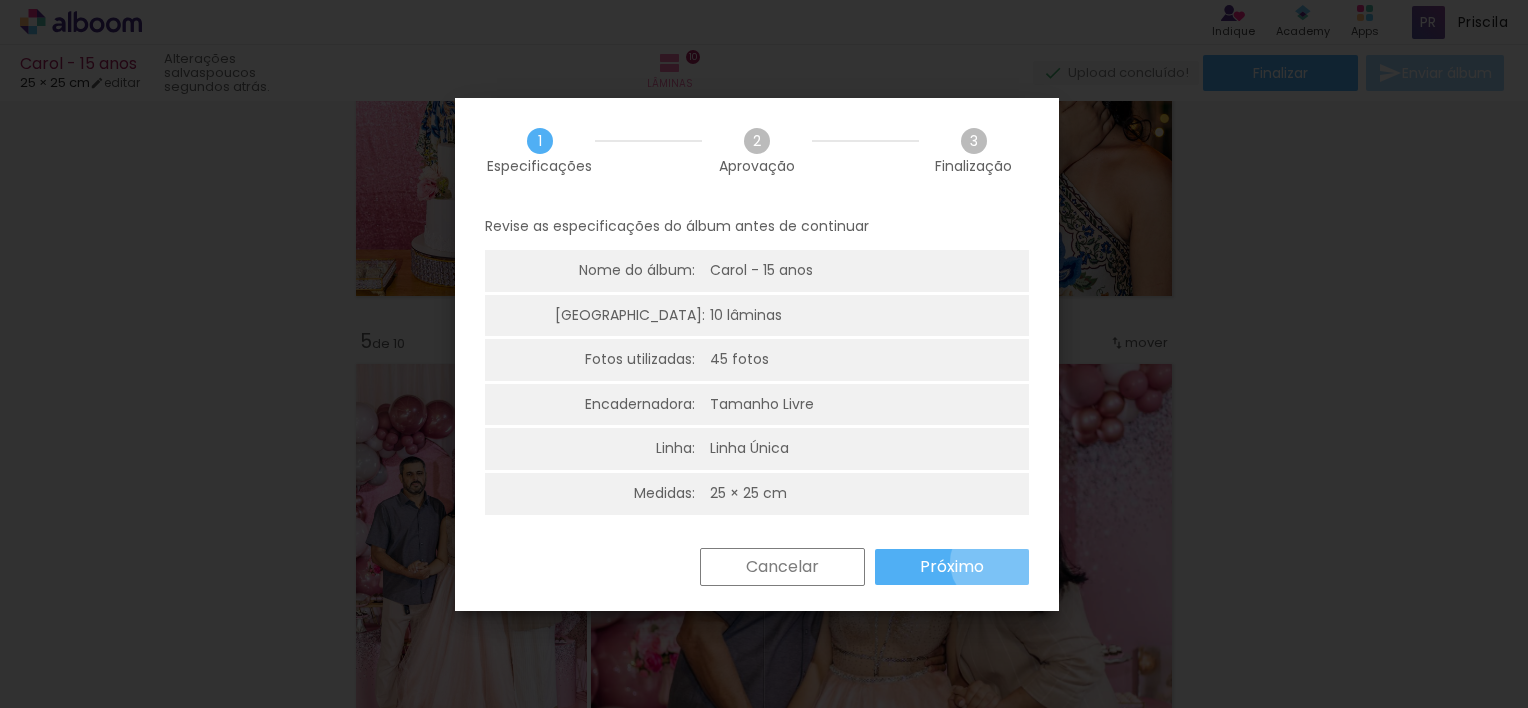 click on "Próximo" at bounding box center [952, 567] 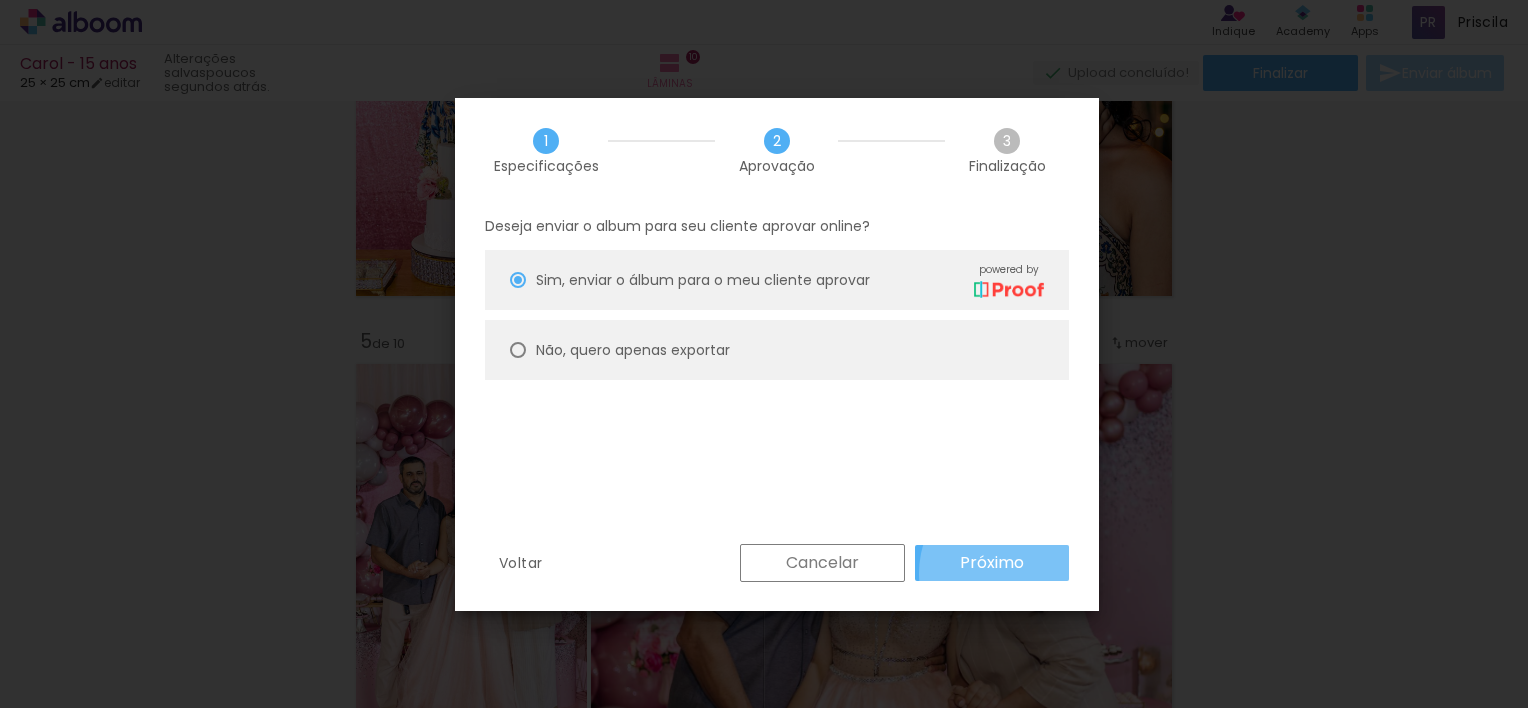 click on "Próximo" at bounding box center [992, 563] 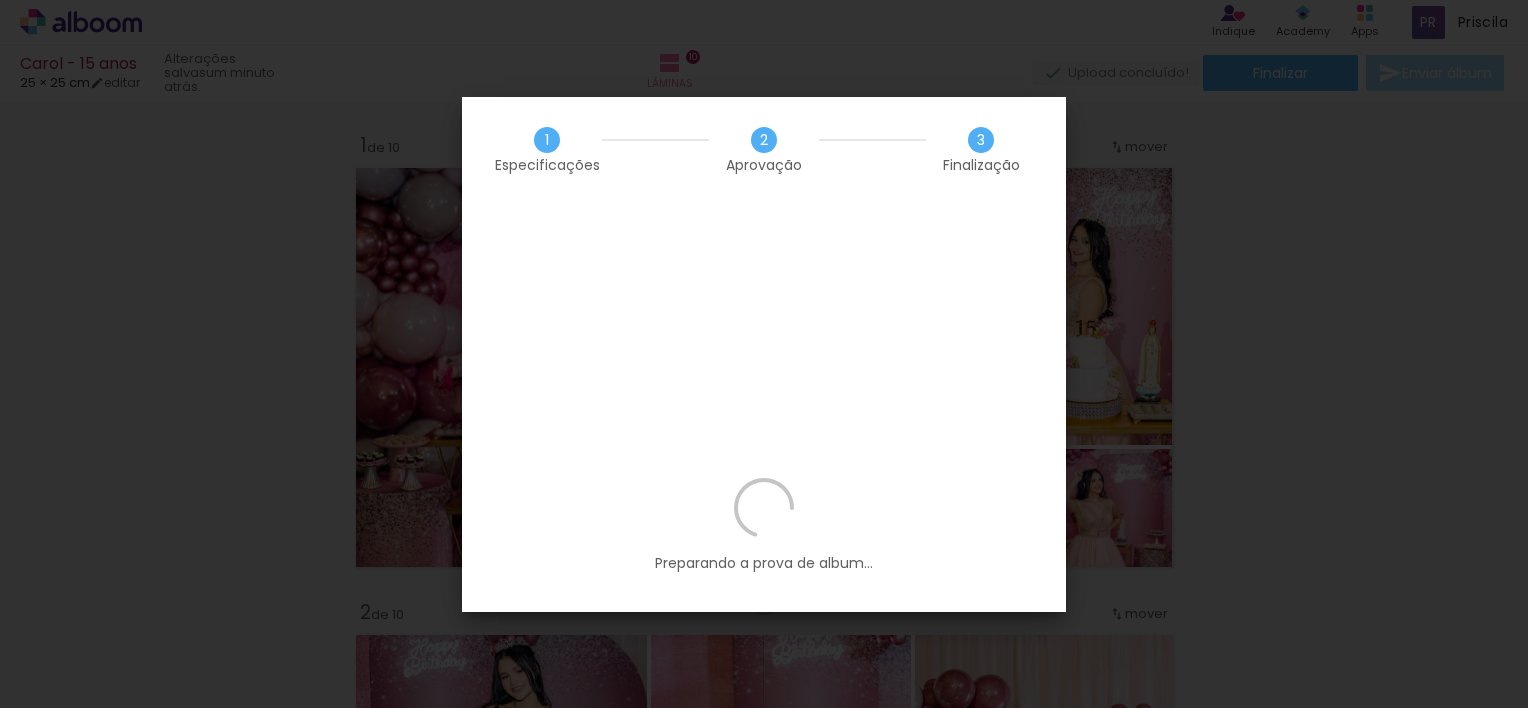 scroll, scrollTop: 0, scrollLeft: 0, axis: both 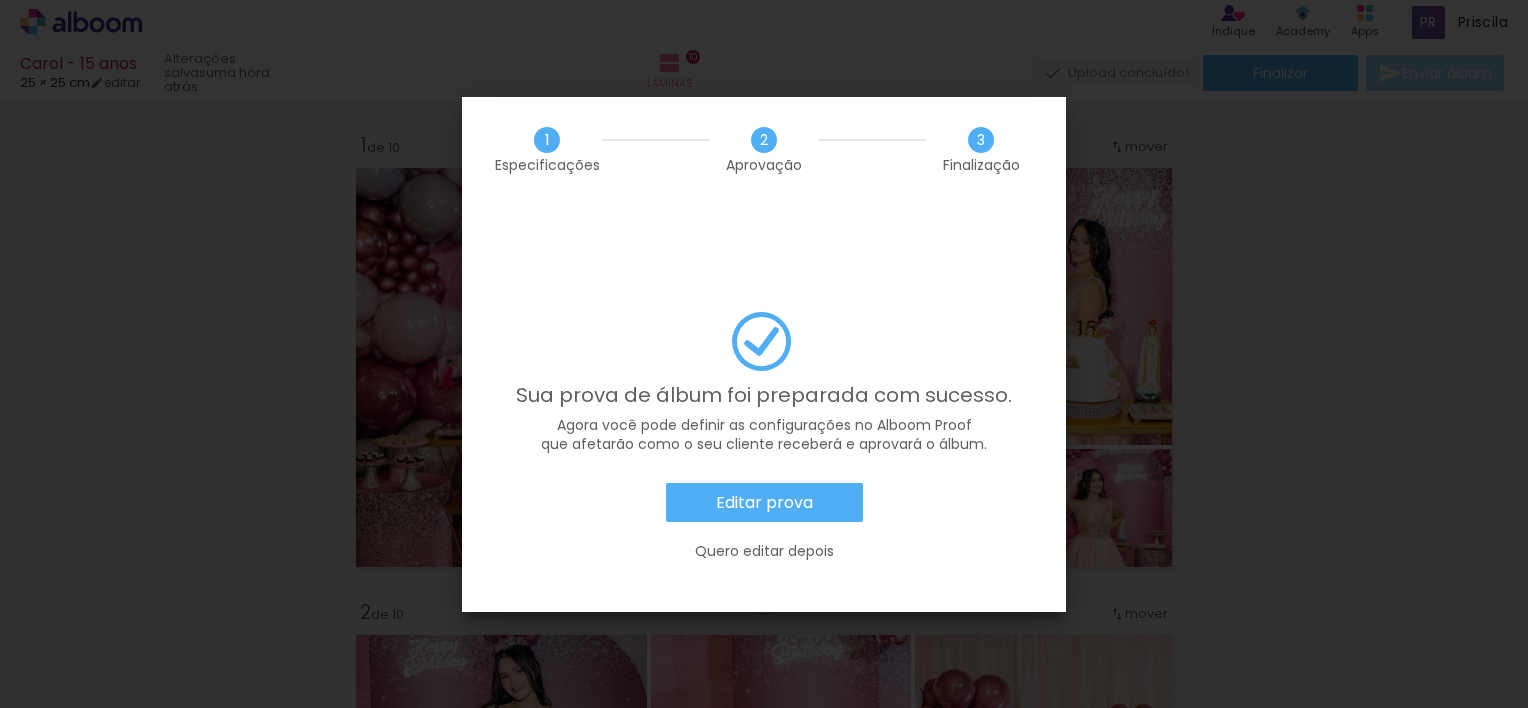 click on "Editar prova" at bounding box center (0, 0) 